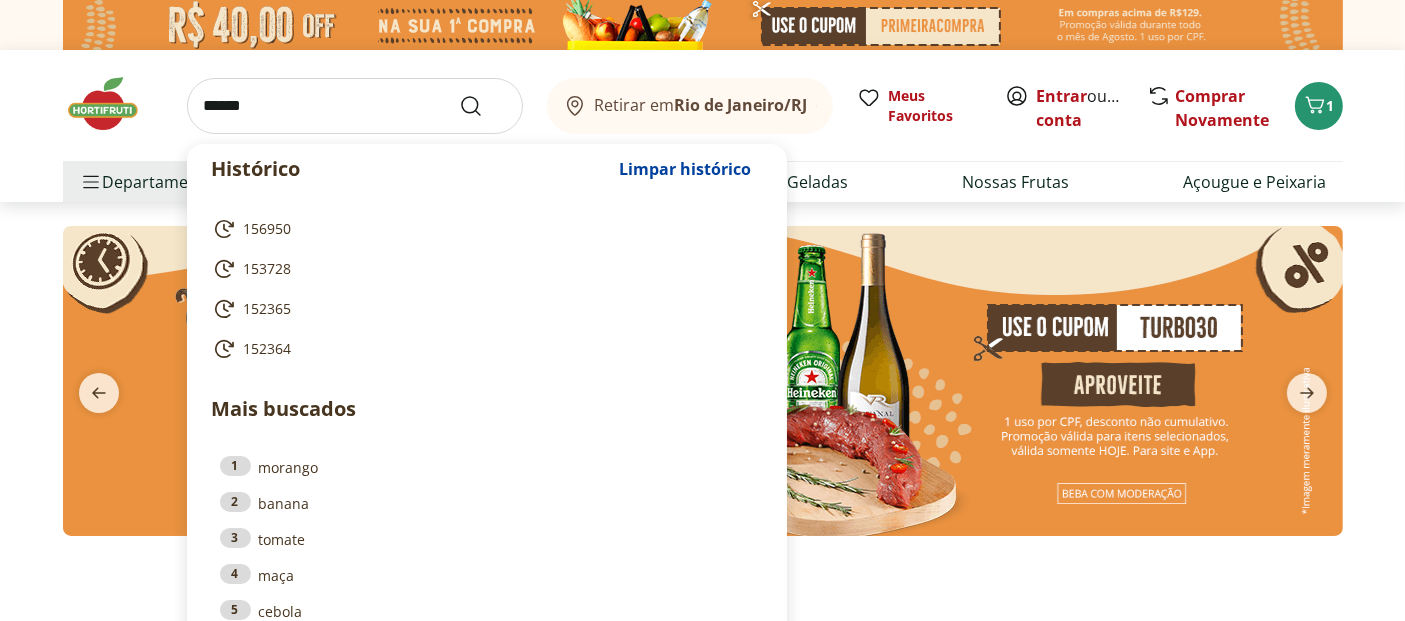 scroll, scrollTop: 0, scrollLeft: 0, axis: both 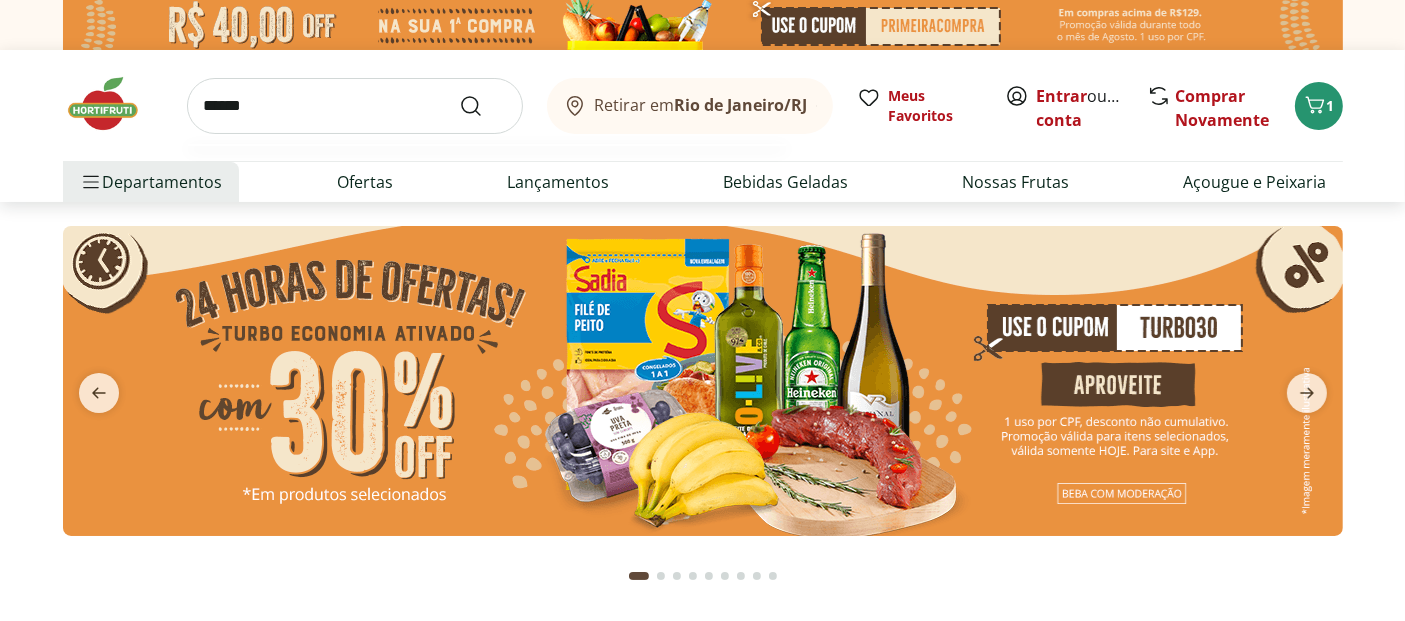type on "******" 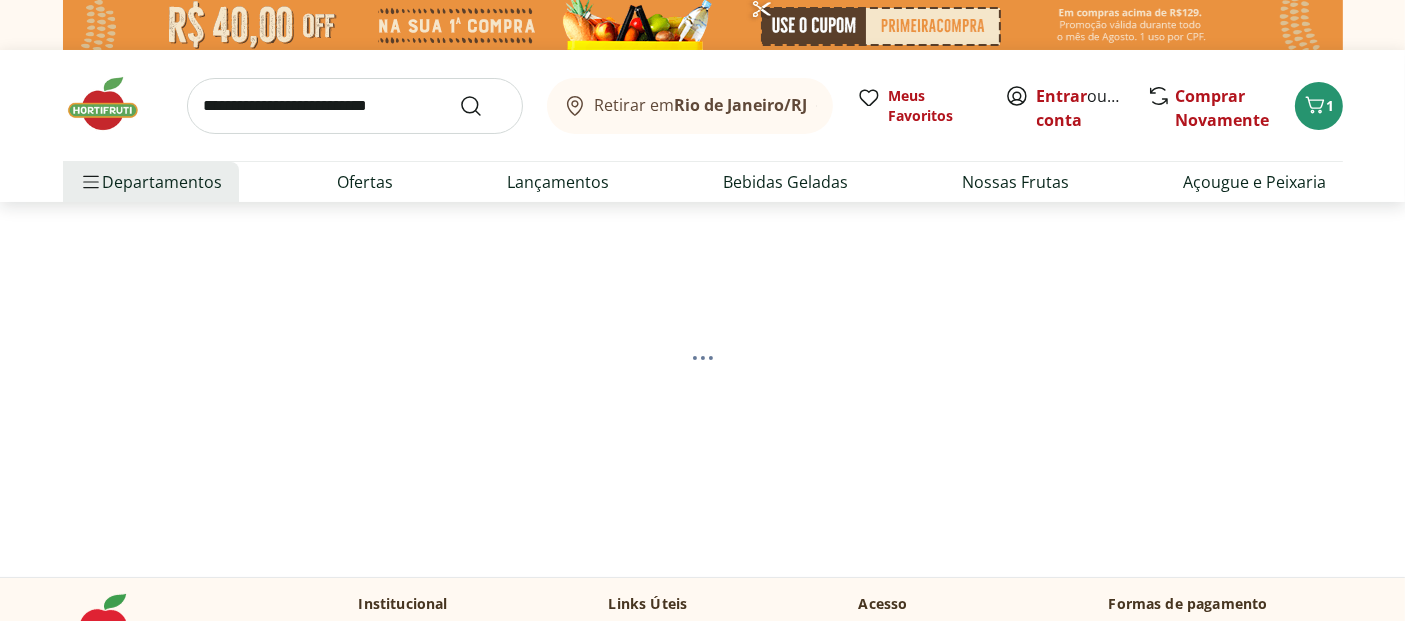 select on "**********" 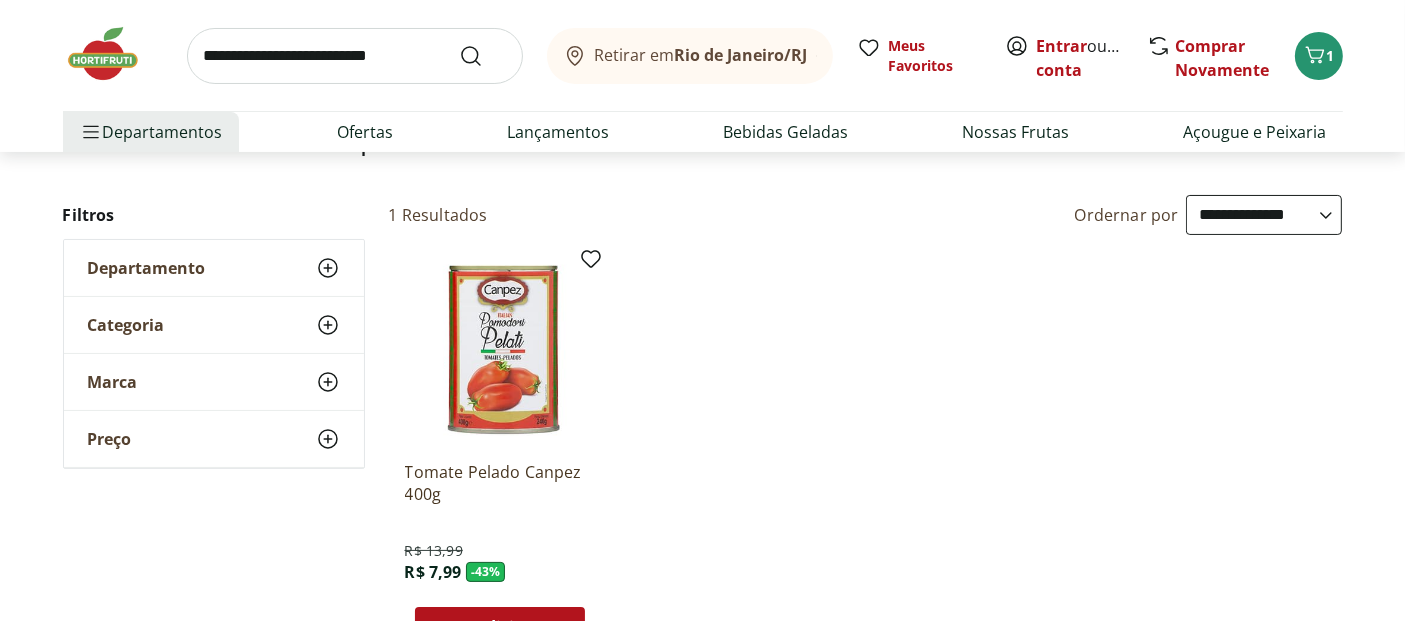 scroll, scrollTop: 222, scrollLeft: 0, axis: vertical 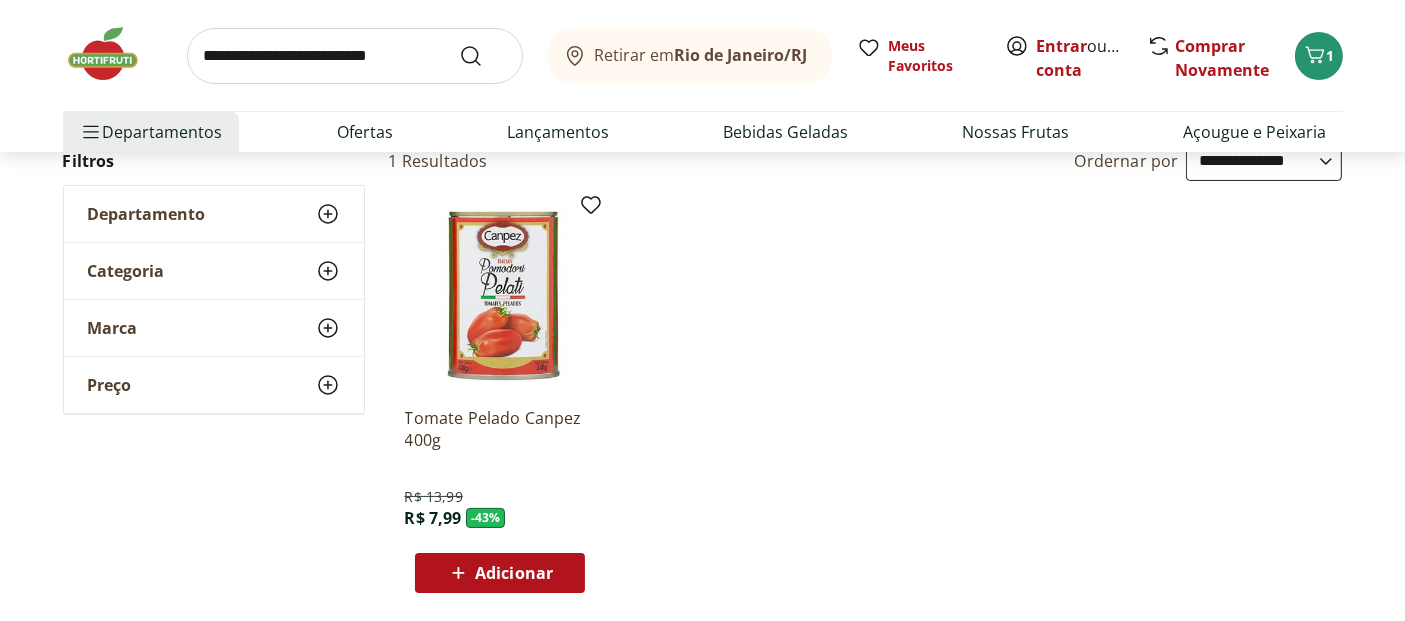 click at bounding box center [500, 296] 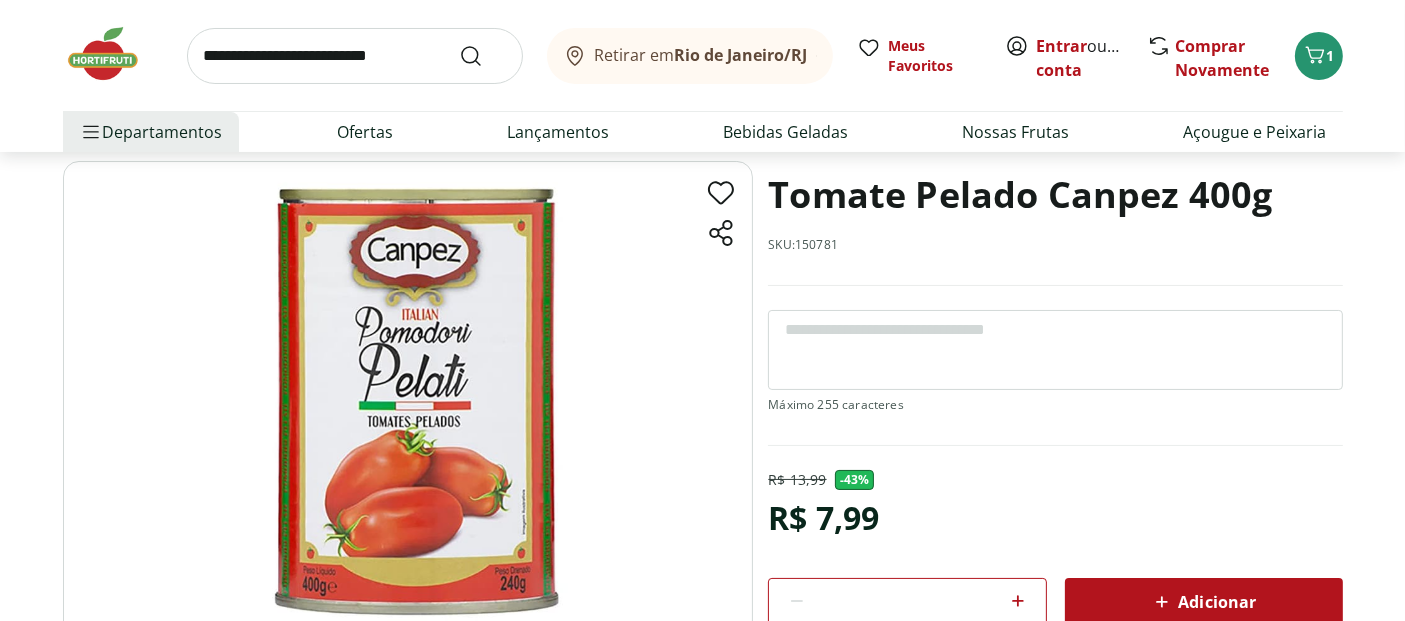 scroll, scrollTop: 0, scrollLeft: 0, axis: both 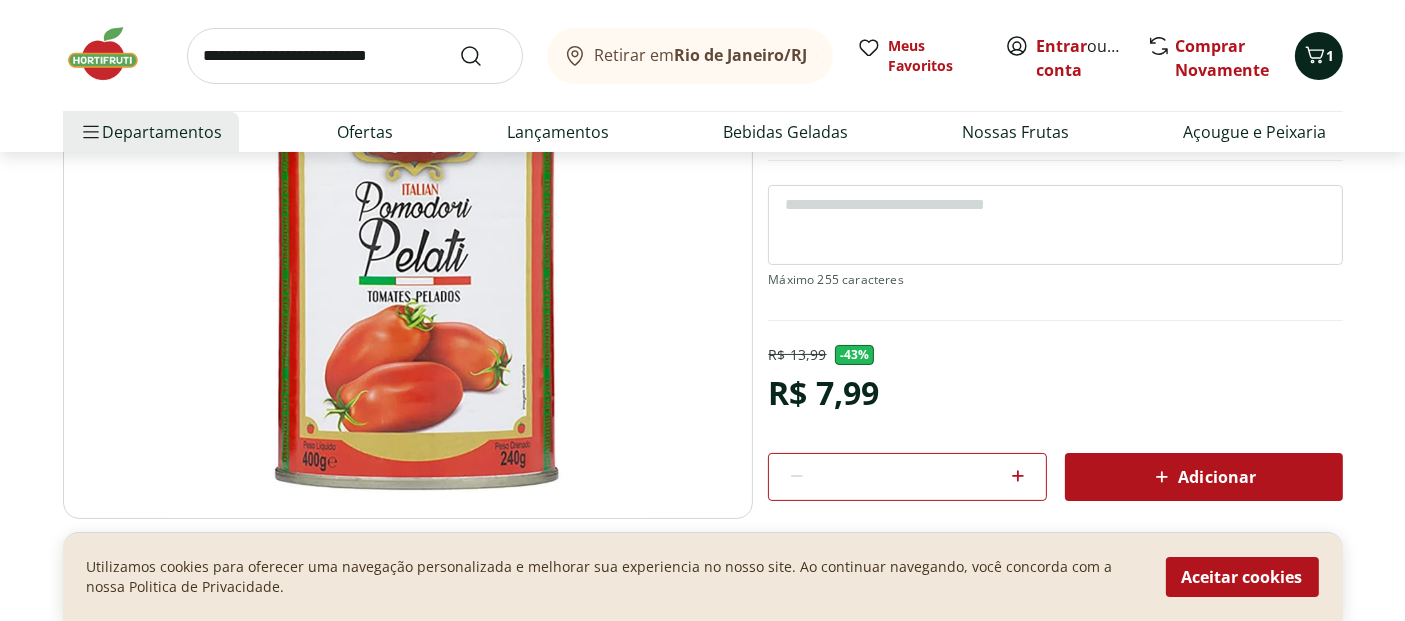 click on "1" at bounding box center [1319, 56] 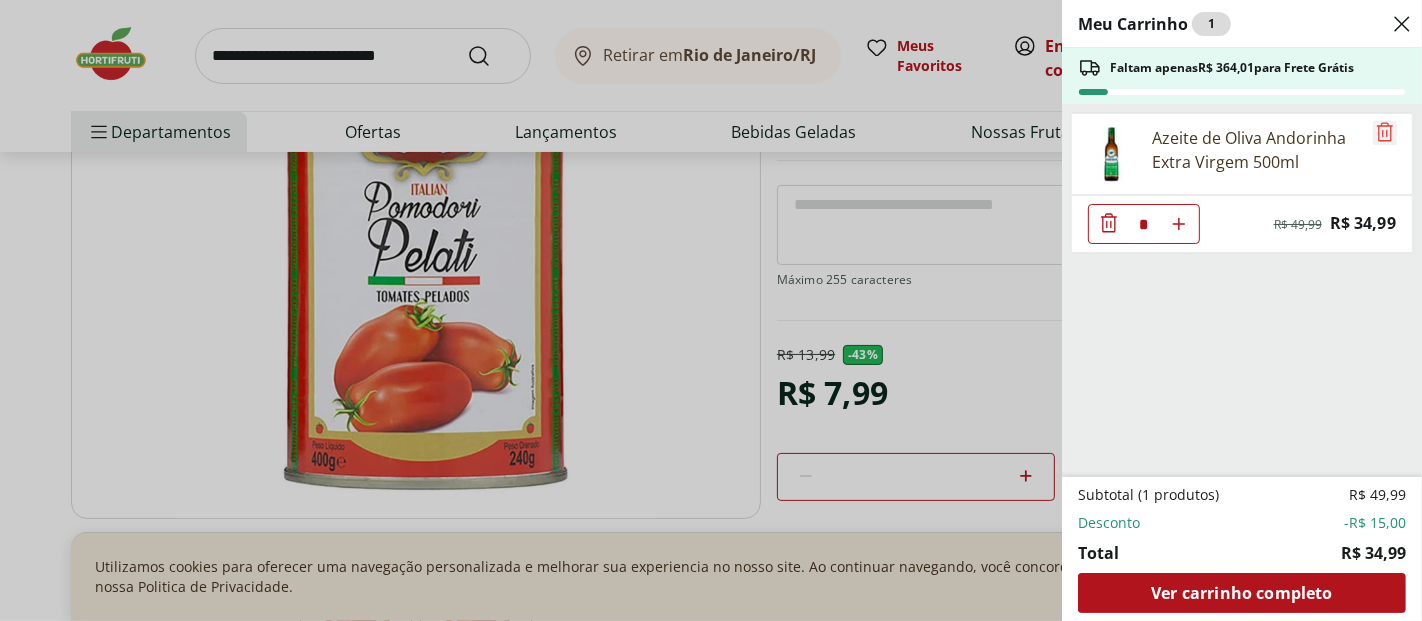 click 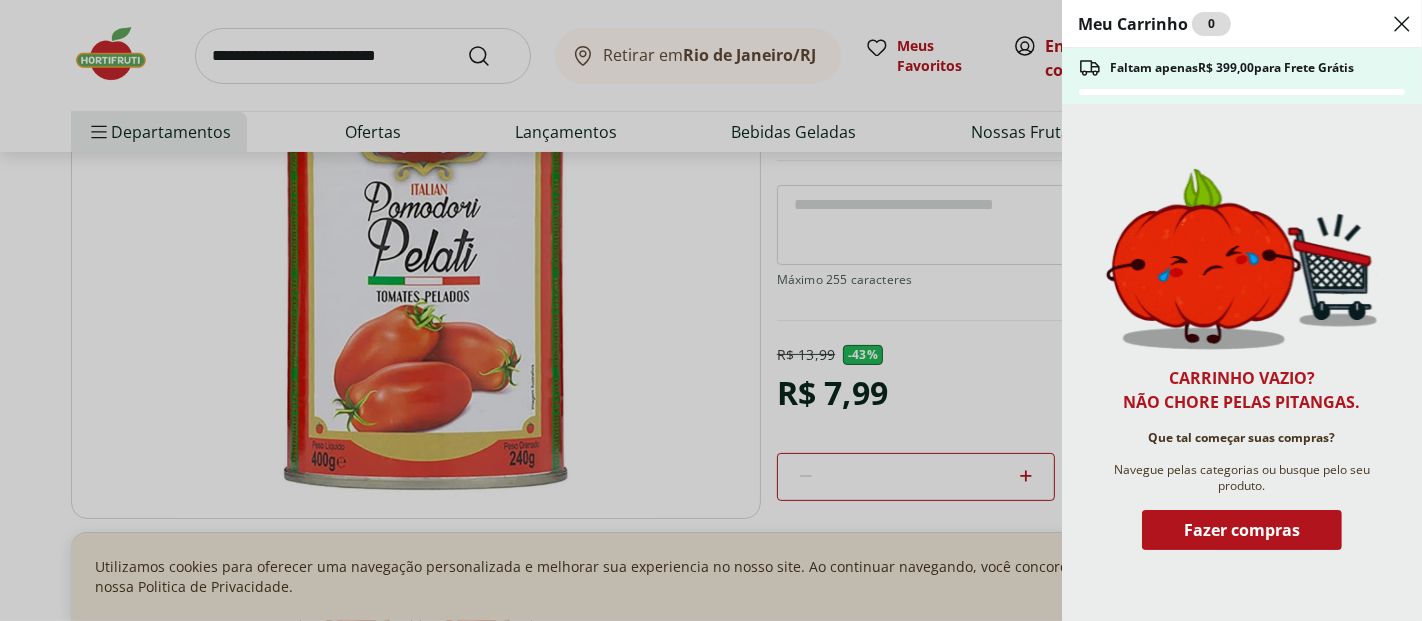 click 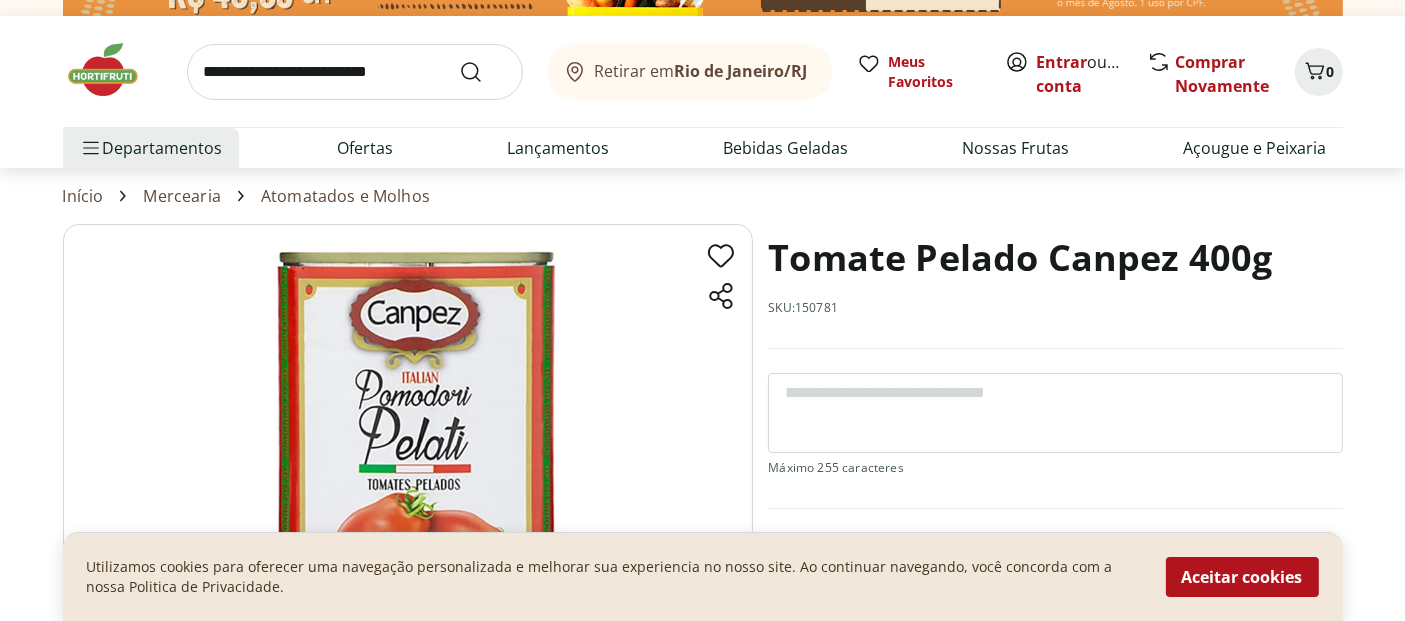 scroll, scrollTop: 0, scrollLeft: 0, axis: both 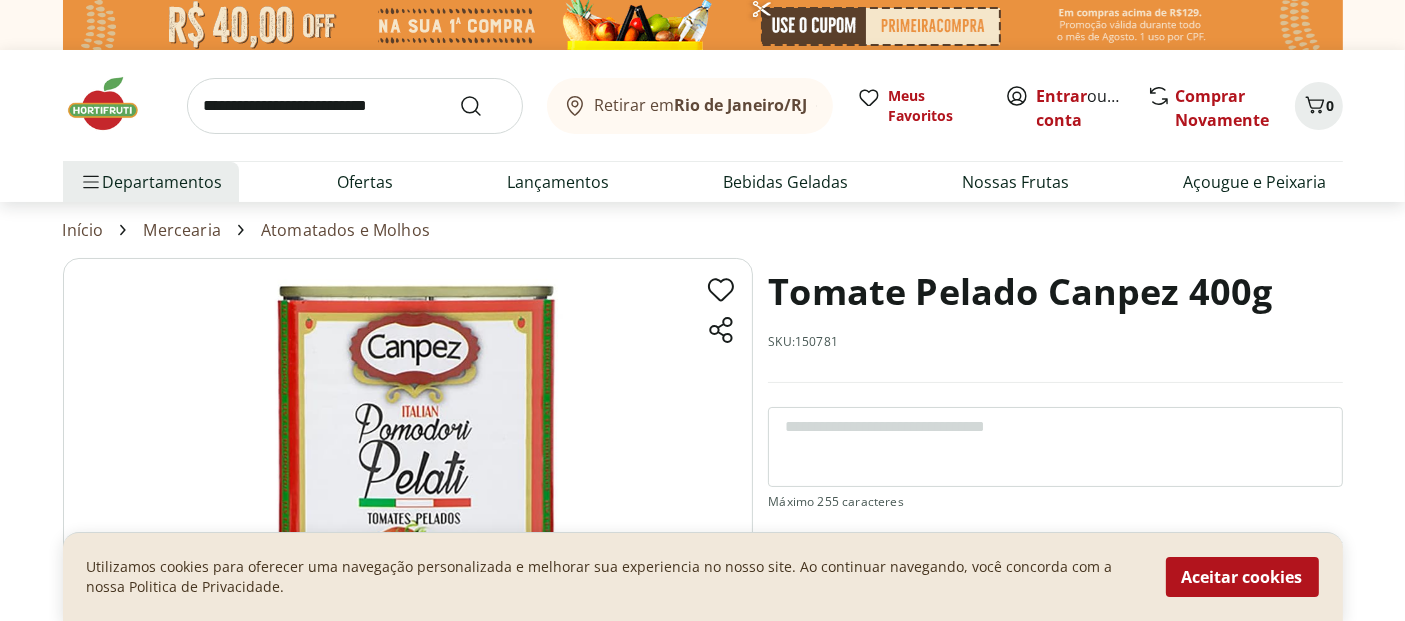 click on "SKU:  150781" at bounding box center (803, 342) 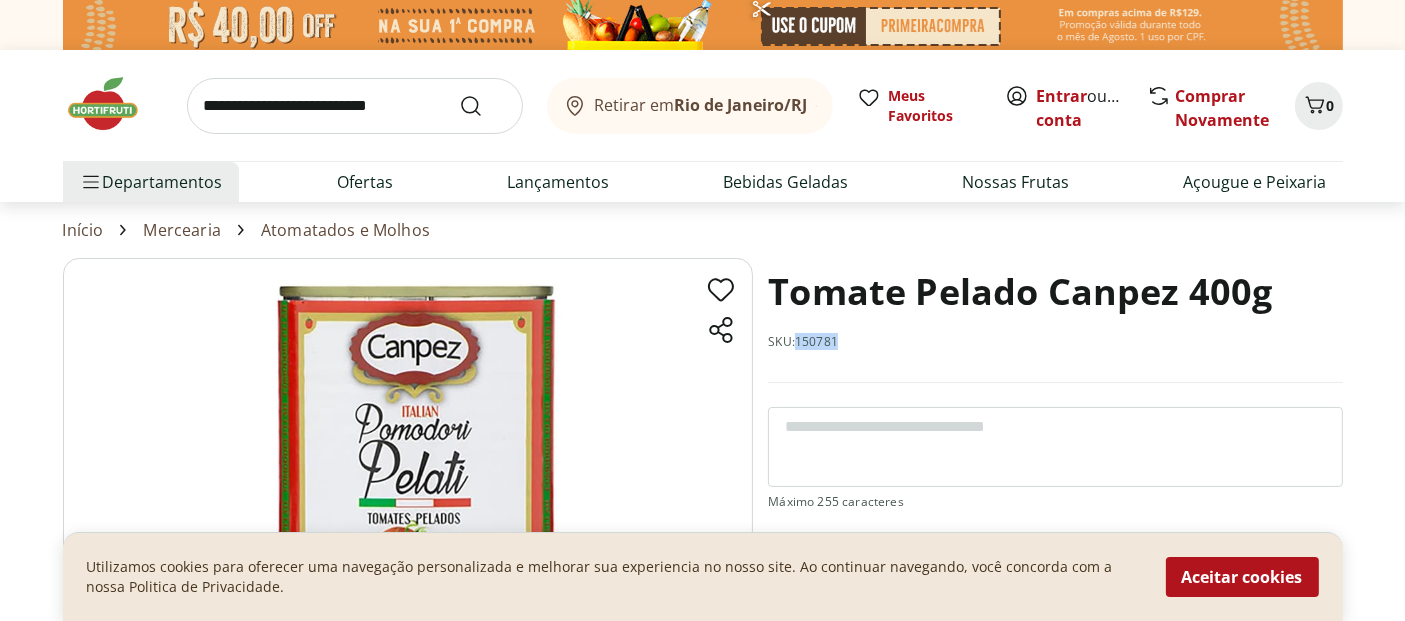 click on "SKU:  150781" at bounding box center [803, 342] 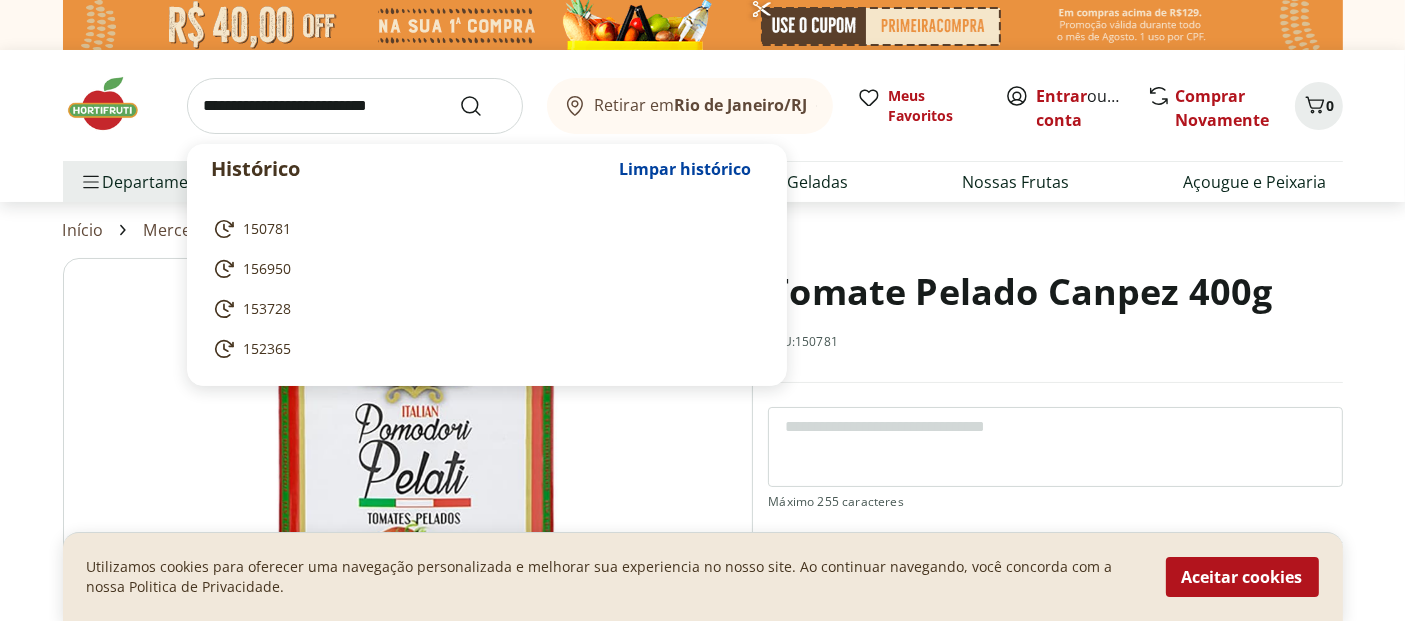 click at bounding box center [355, 106] 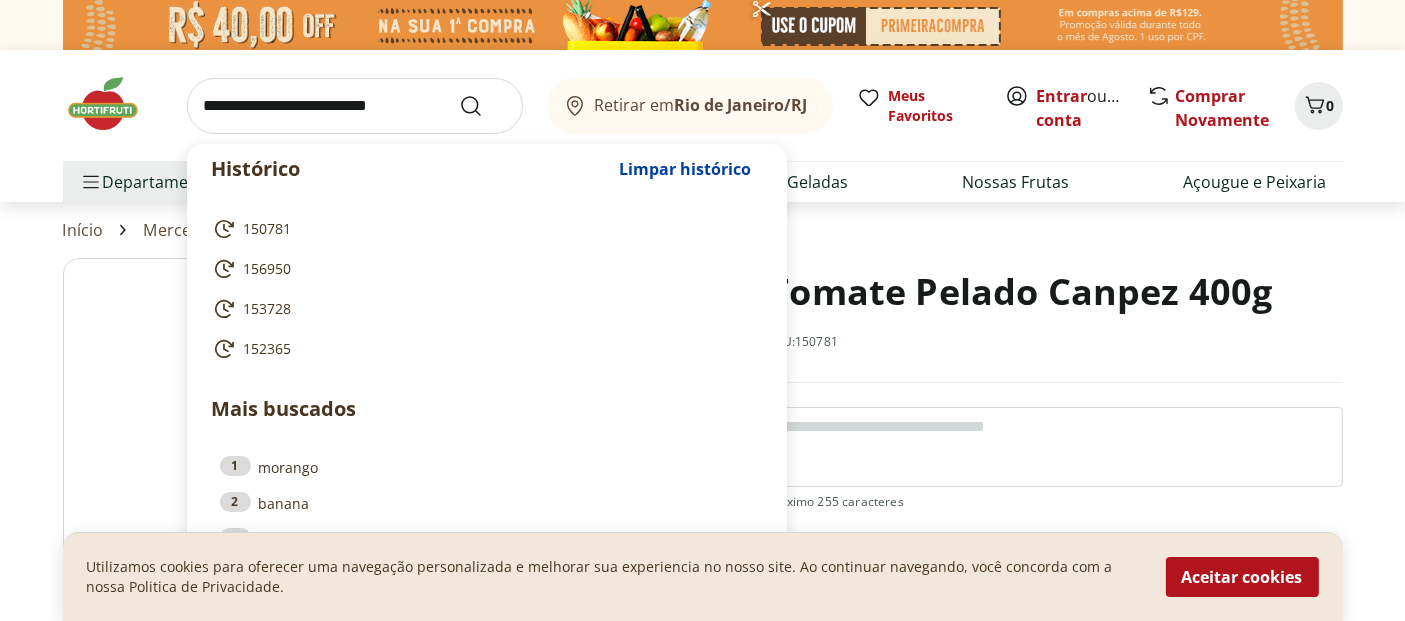 paste on "******" 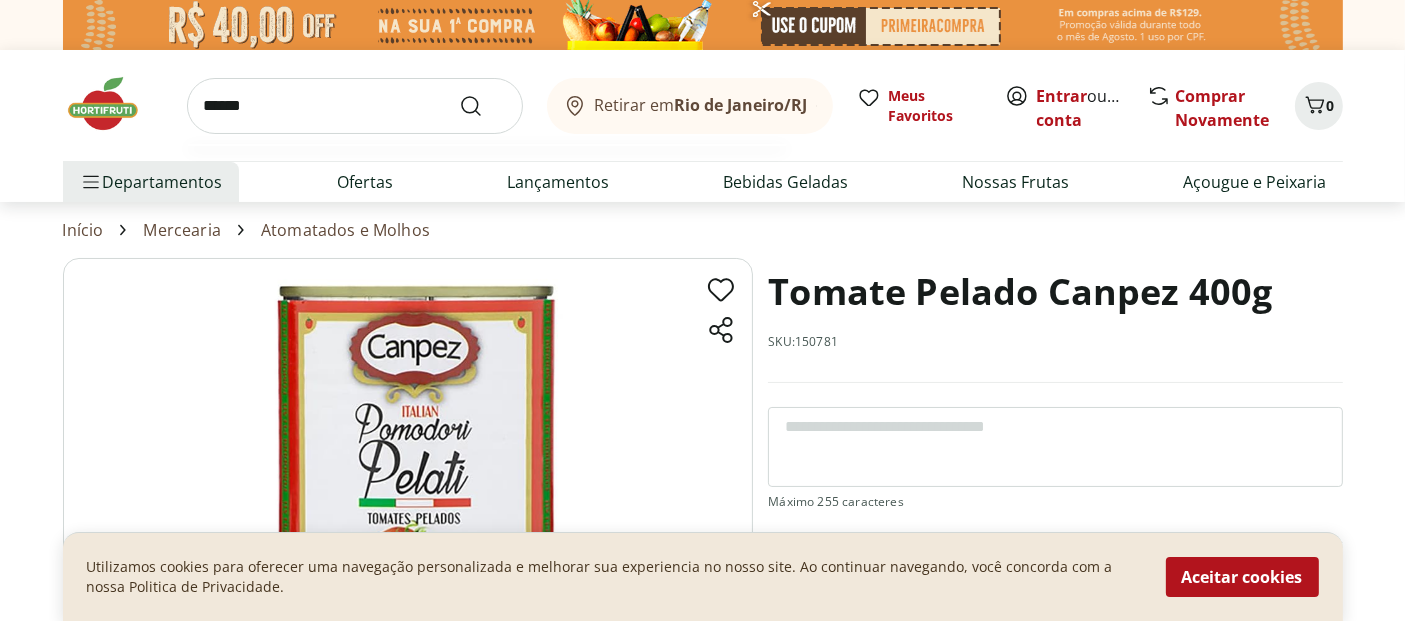 type on "******" 